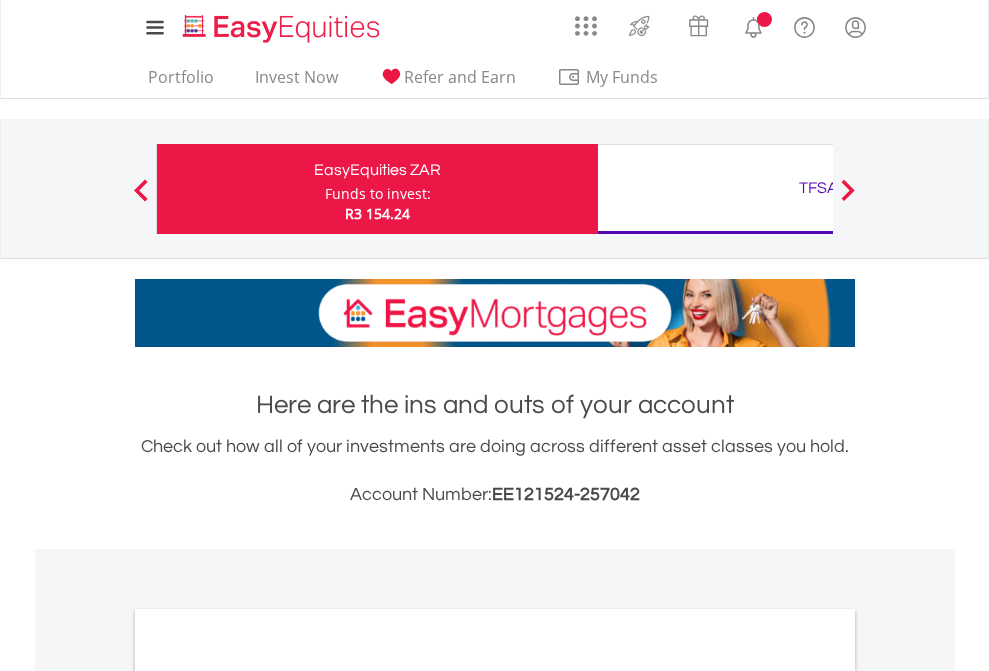 scroll, scrollTop: 0, scrollLeft: 0, axis: both 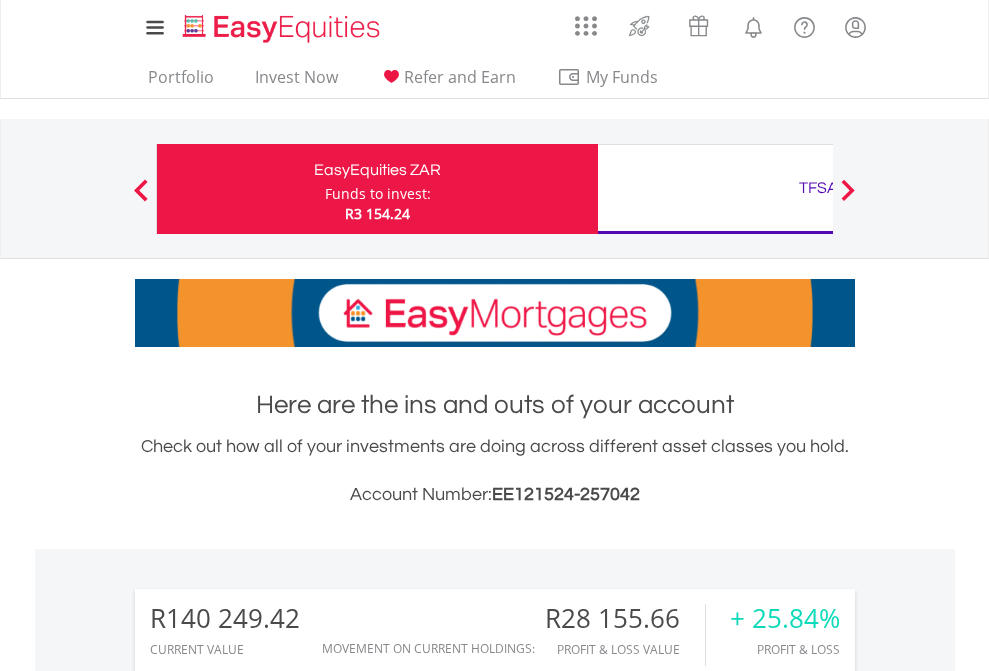 click on "Funds to invest:" at bounding box center [378, 194] 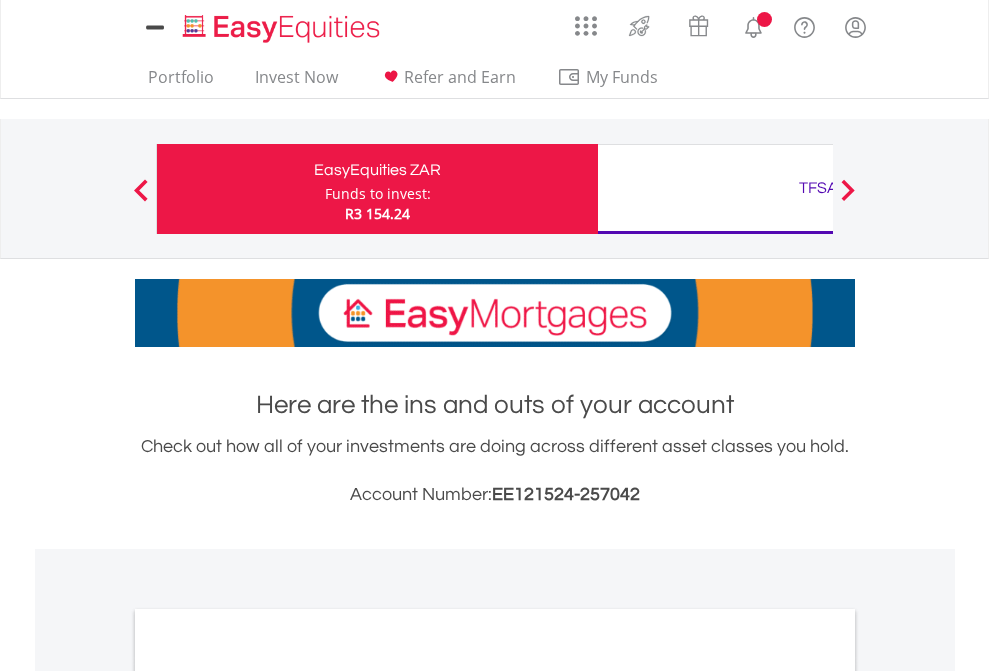 scroll, scrollTop: 0, scrollLeft: 0, axis: both 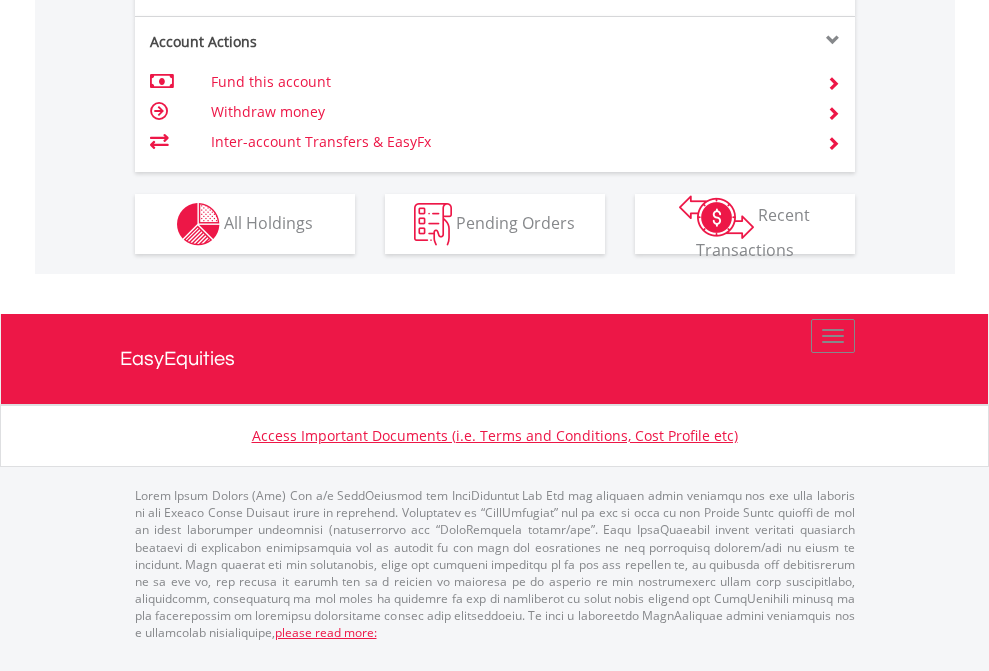 click on "Investment types" at bounding box center (706, -337) 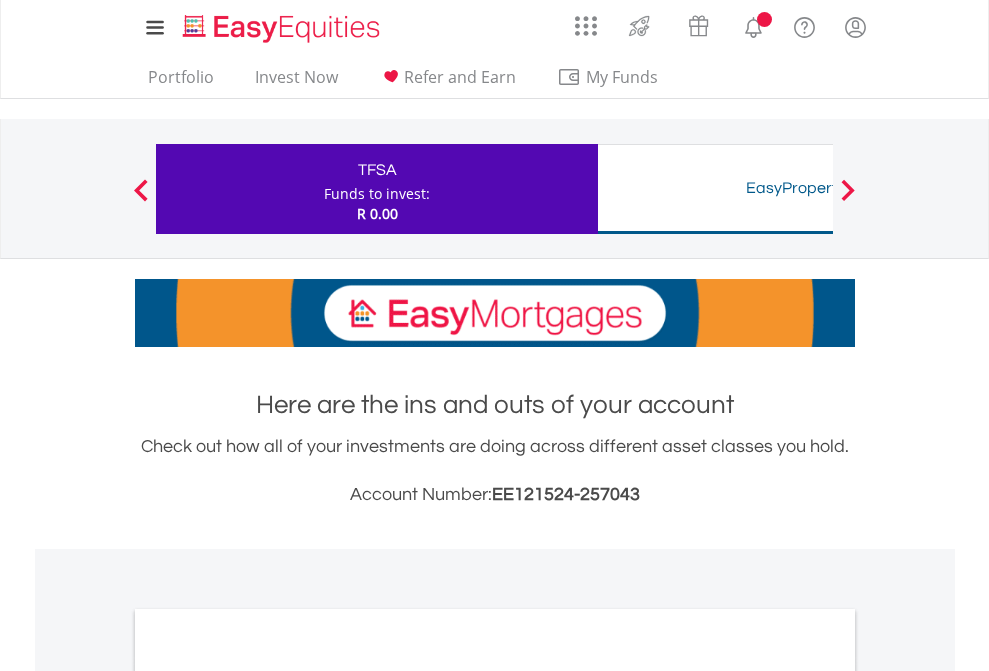 scroll, scrollTop: 0, scrollLeft: 0, axis: both 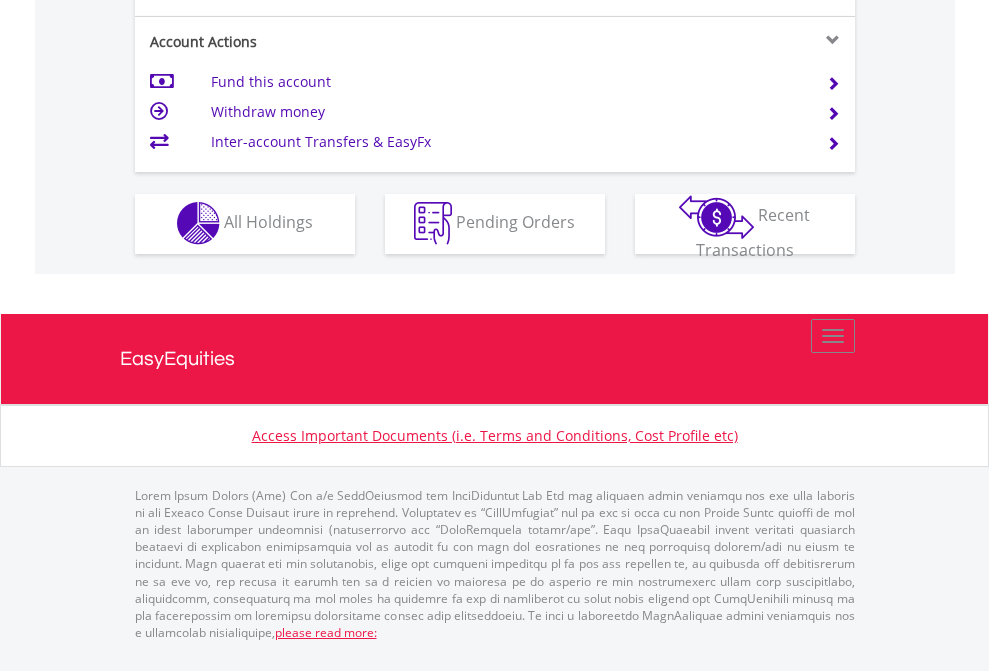 click on "Investment types" at bounding box center (706, -353) 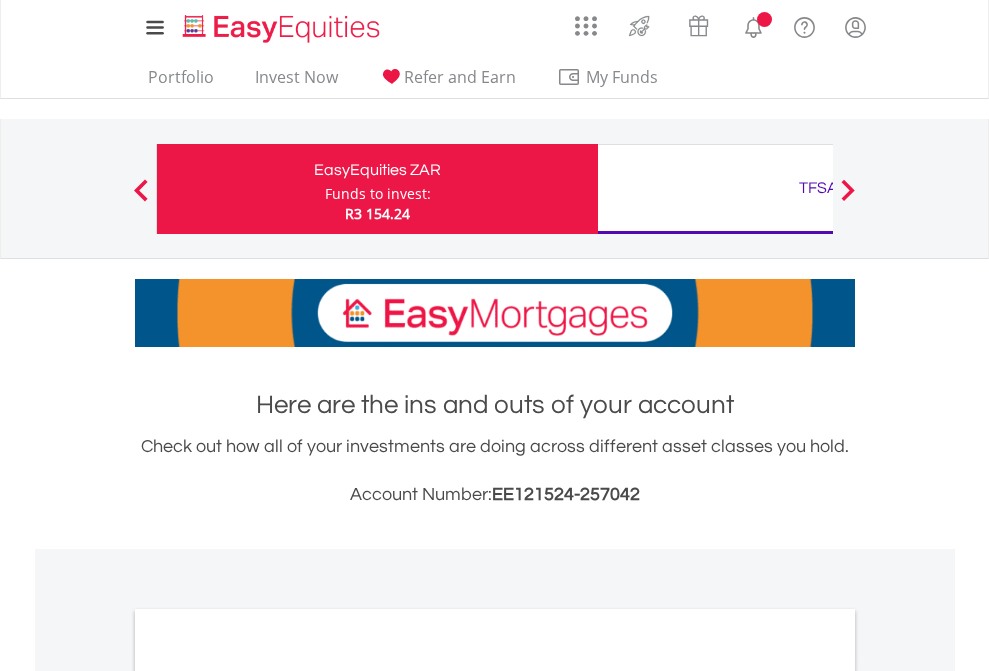 scroll, scrollTop: 1202, scrollLeft: 0, axis: vertical 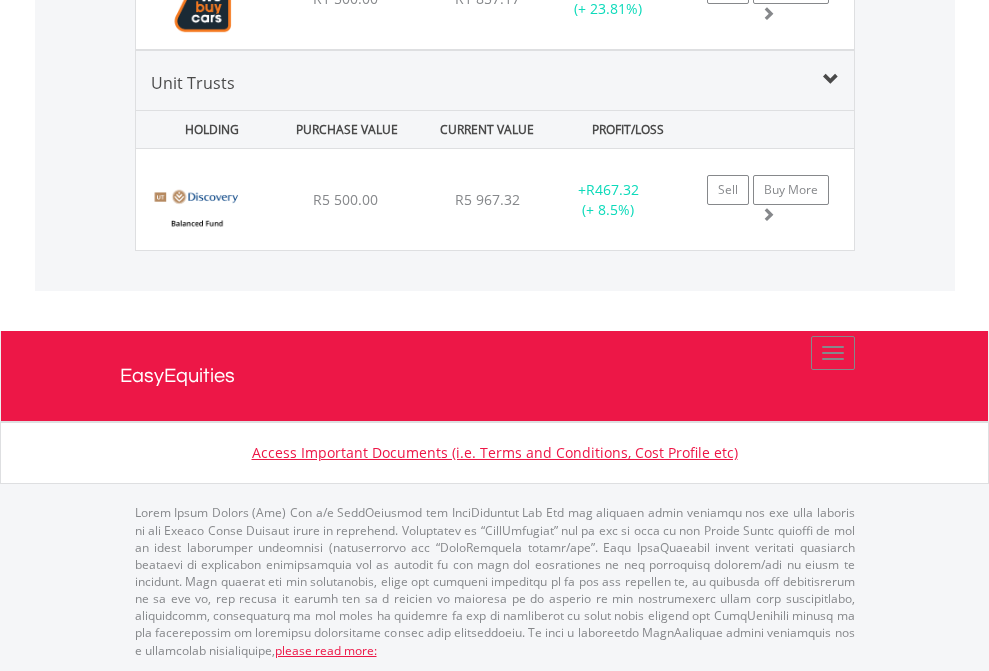 click on "TFSA" at bounding box center (818, -2196) 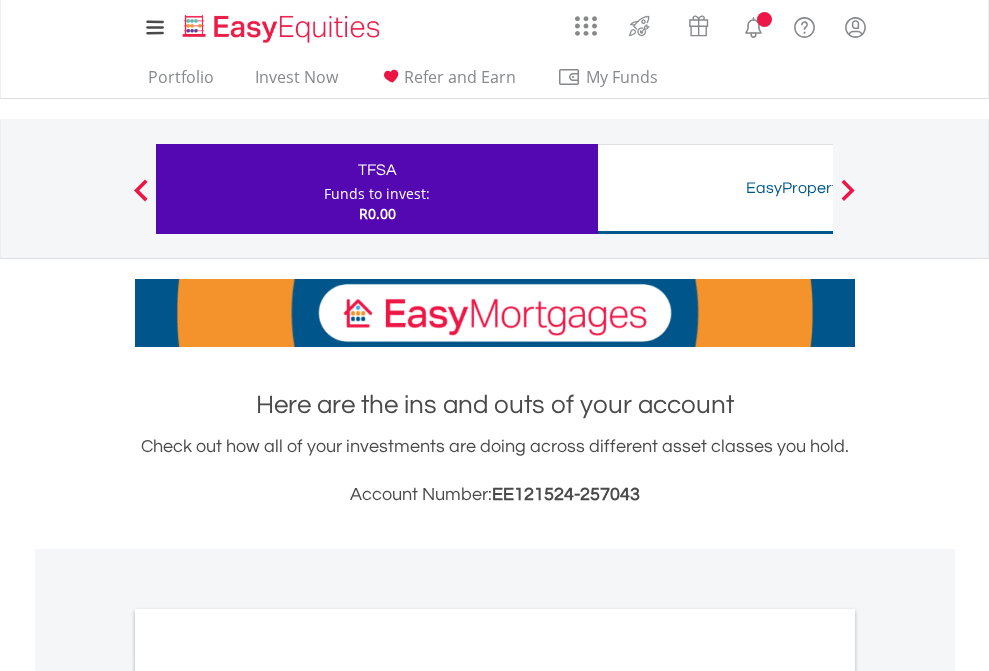 scroll, scrollTop: 0, scrollLeft: 0, axis: both 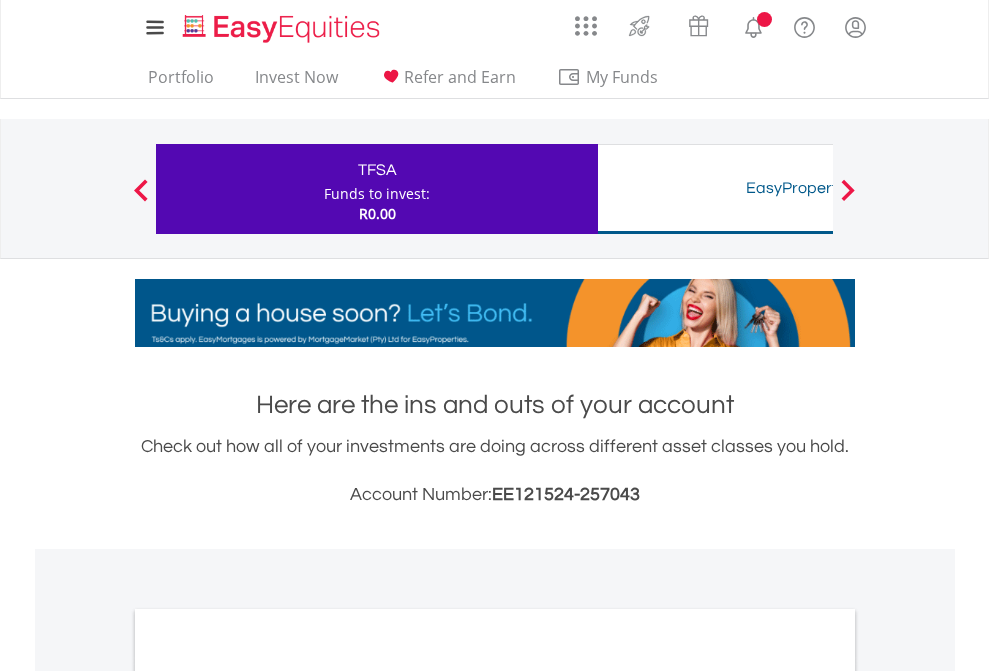 click on "All Holdings" at bounding box center (268, 1096) 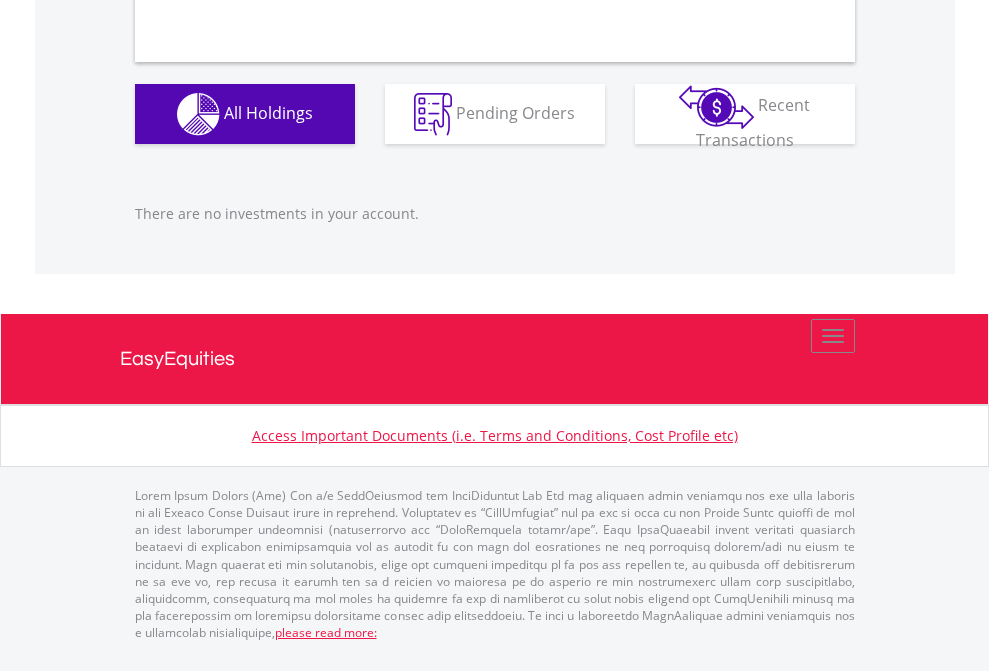 scroll, scrollTop: 1980, scrollLeft: 0, axis: vertical 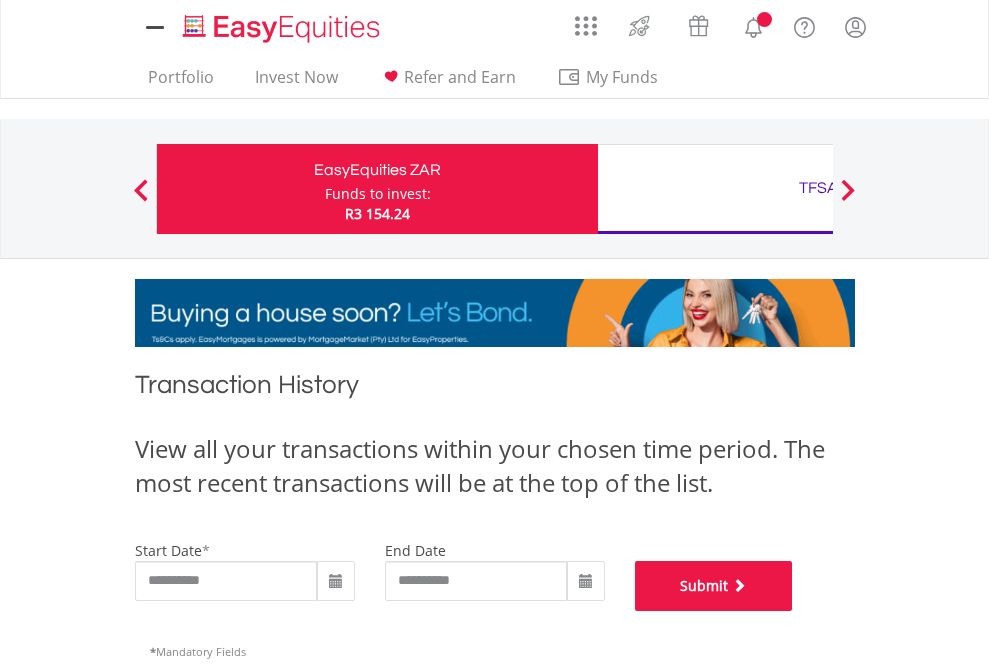 click on "Submit" at bounding box center [714, 586] 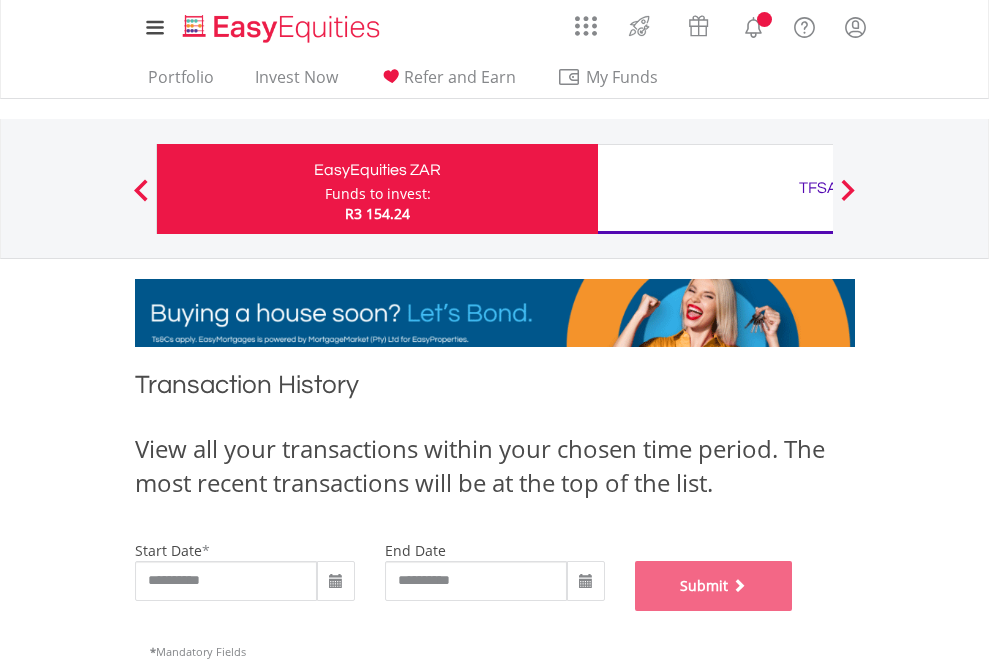 scroll, scrollTop: 811, scrollLeft: 0, axis: vertical 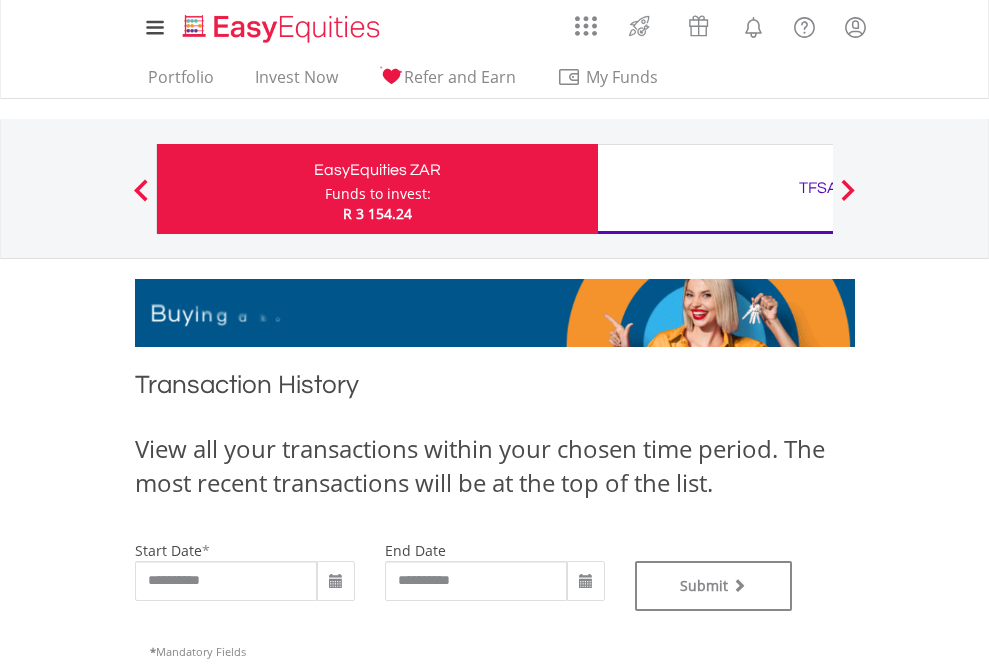 click on "TFSA" at bounding box center [818, 188] 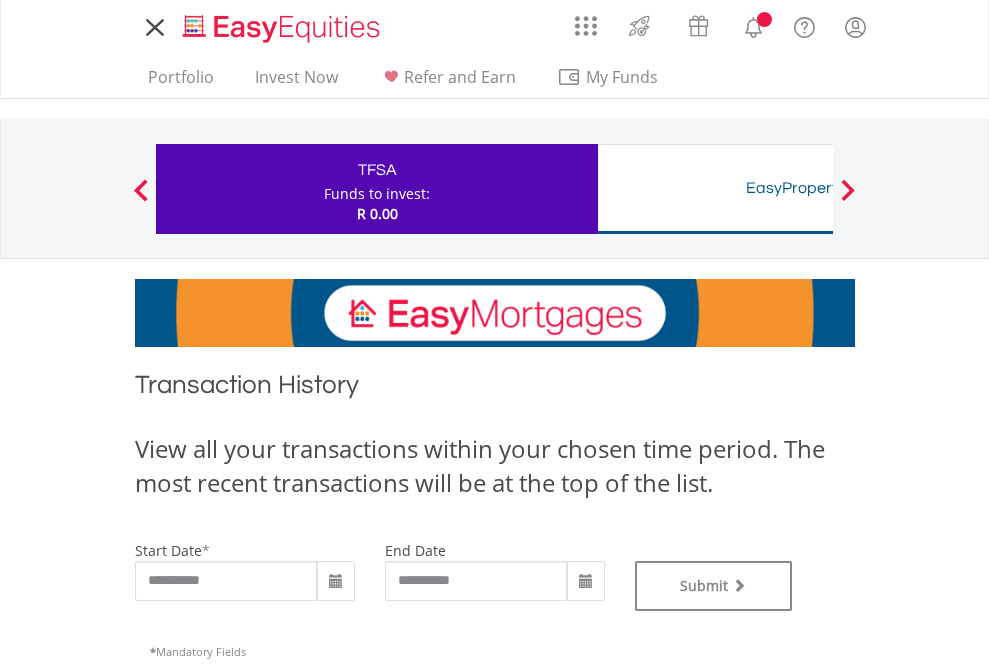 scroll, scrollTop: 0, scrollLeft: 0, axis: both 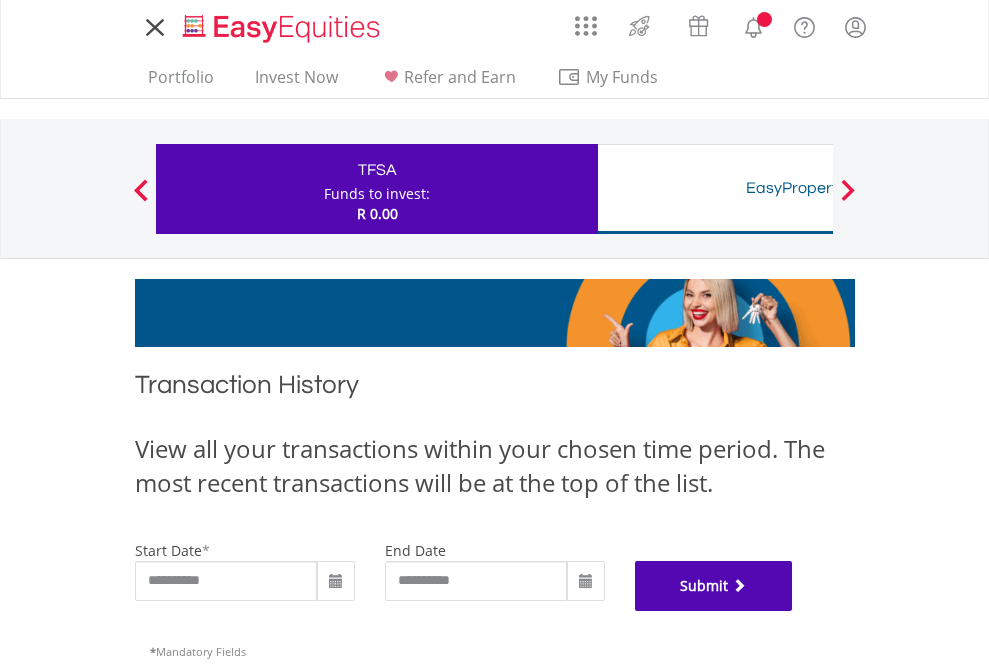 click on "Submit" at bounding box center (714, 586) 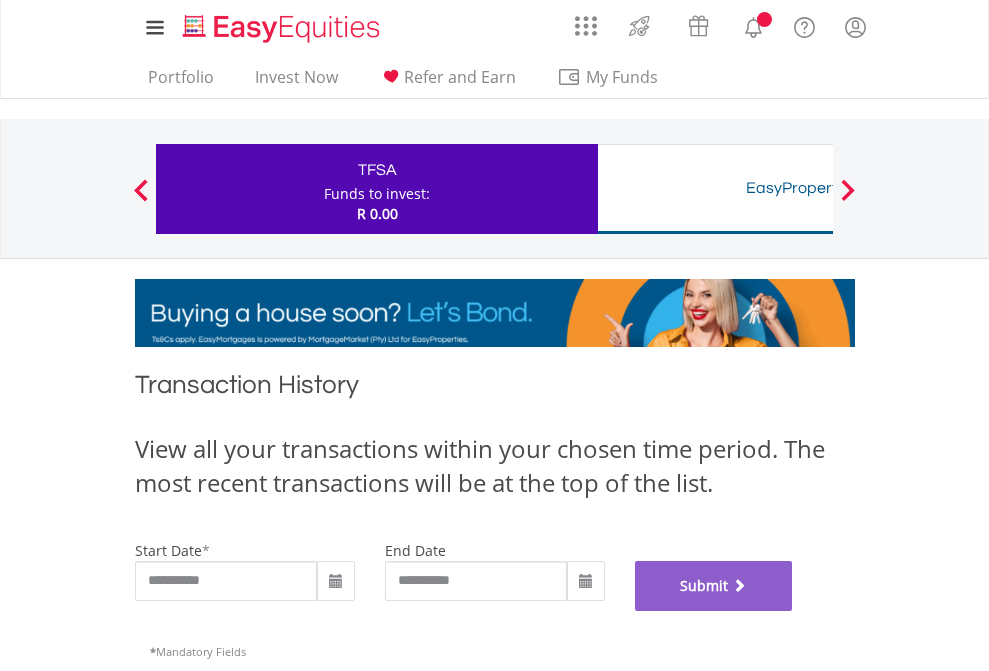 scroll, scrollTop: 811, scrollLeft: 0, axis: vertical 